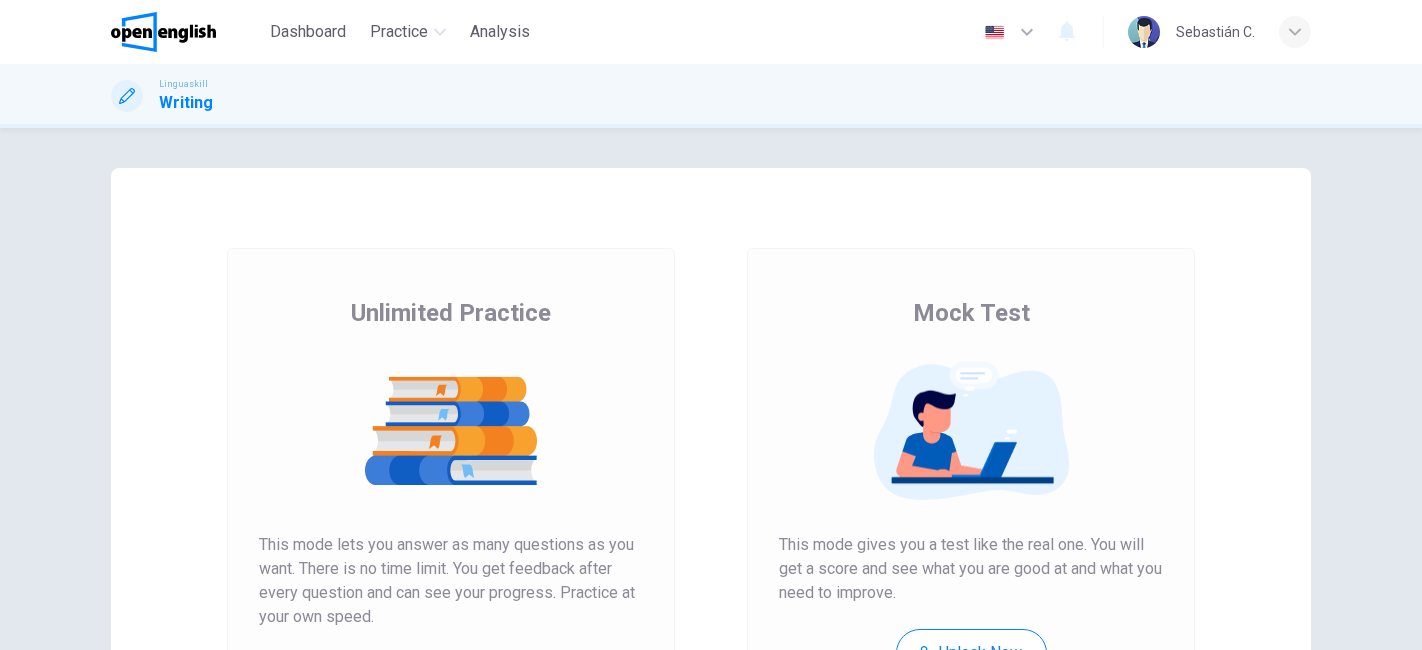scroll, scrollTop: 0, scrollLeft: 0, axis: both 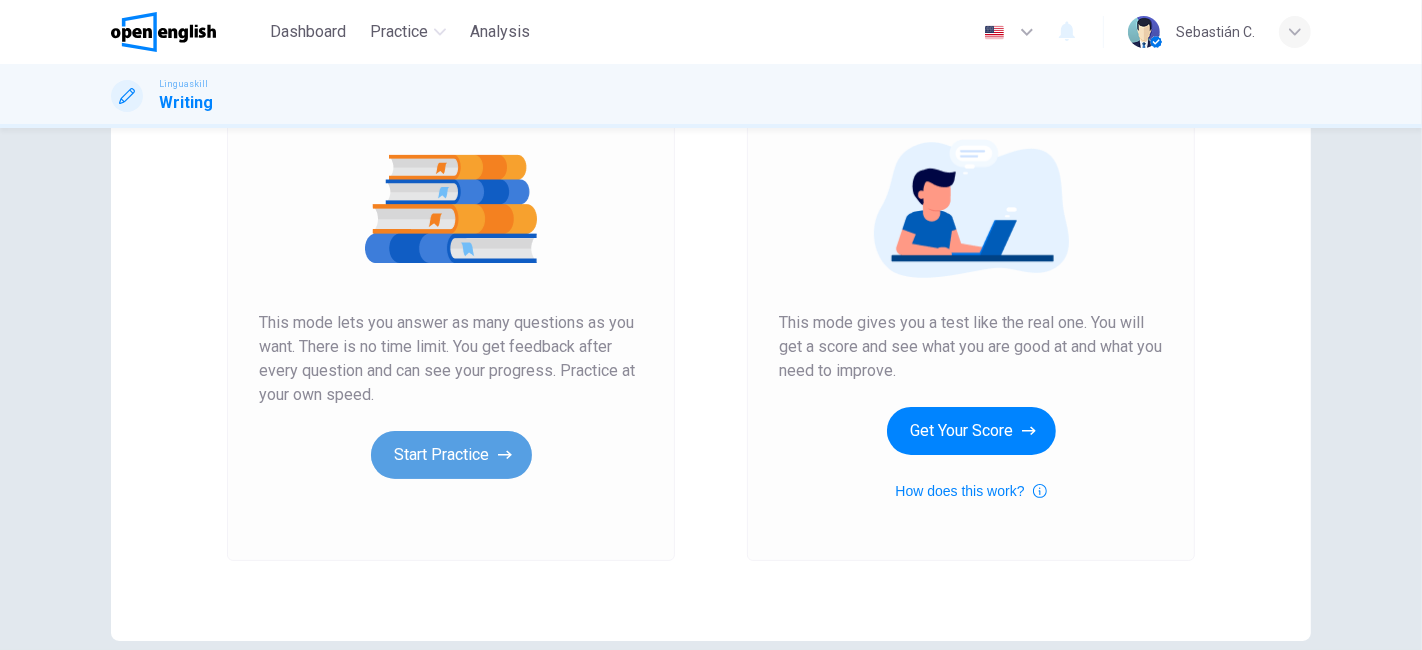click on "Start Practice" at bounding box center [451, 455] 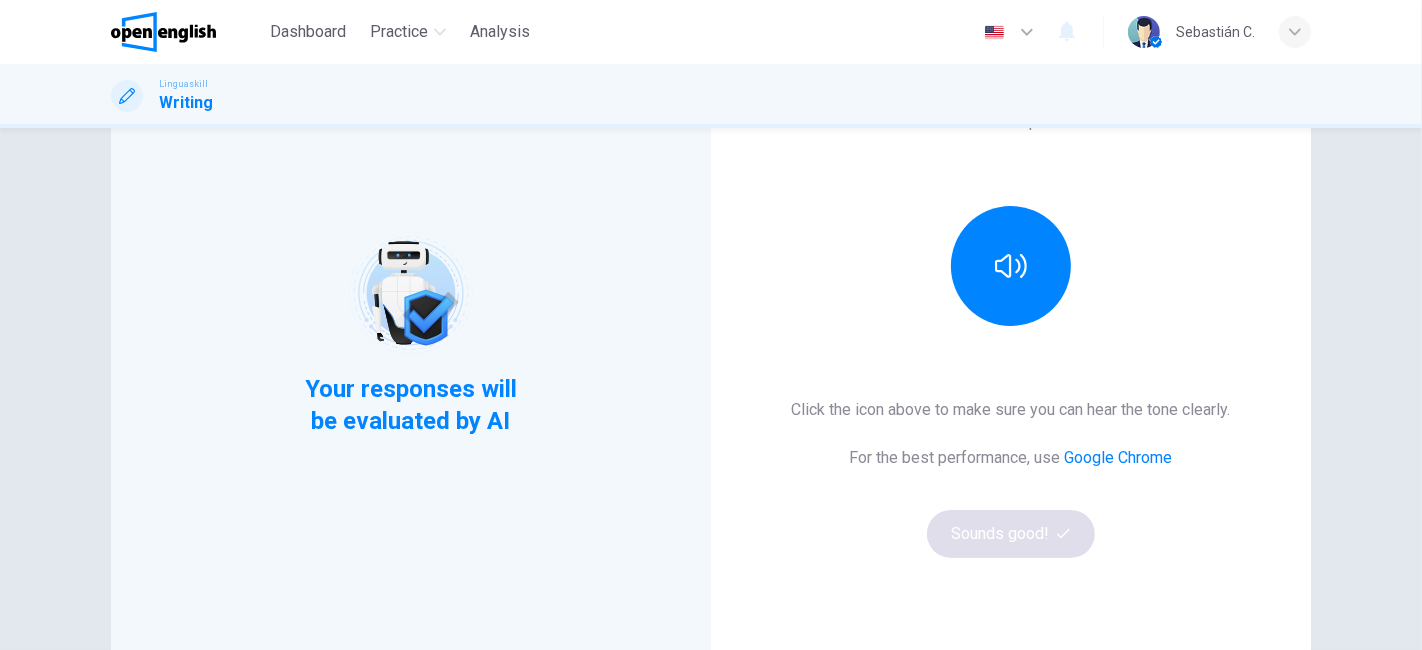 scroll, scrollTop: 222, scrollLeft: 0, axis: vertical 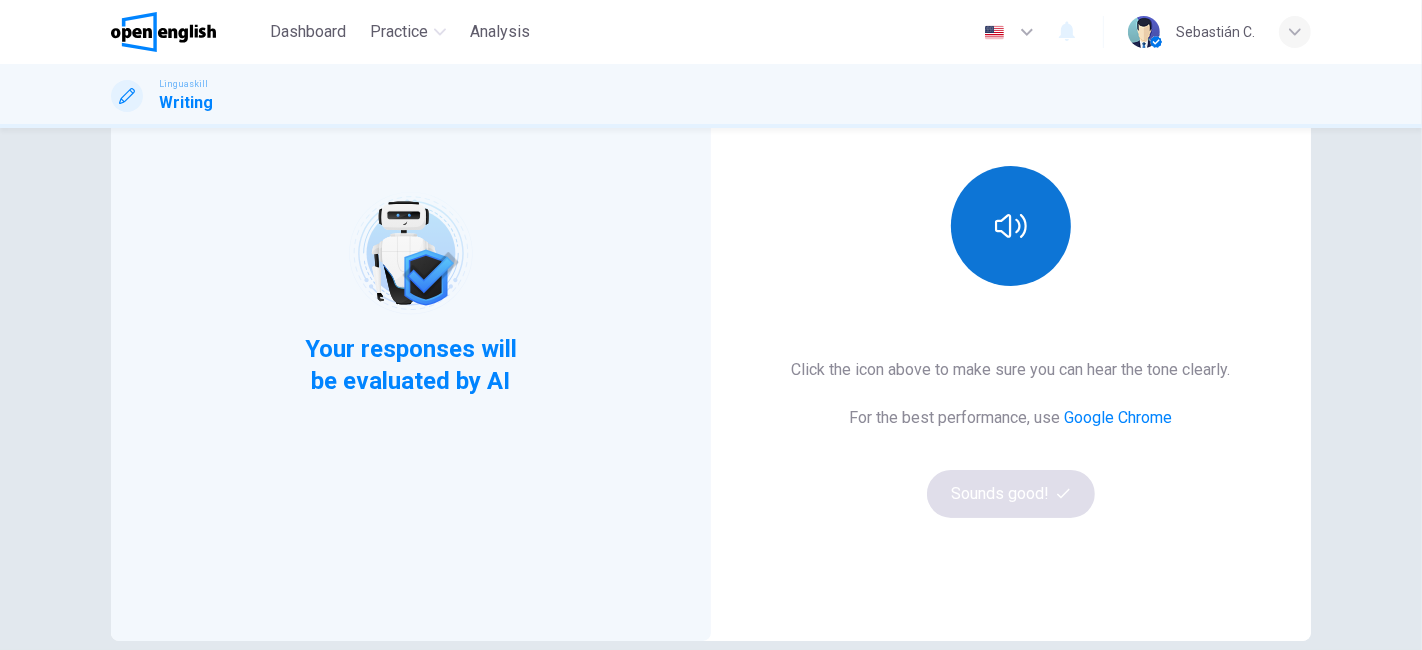 drag, startPoint x: 1045, startPoint y: 156, endPoint x: 1041, endPoint y: 187, distance: 31.257 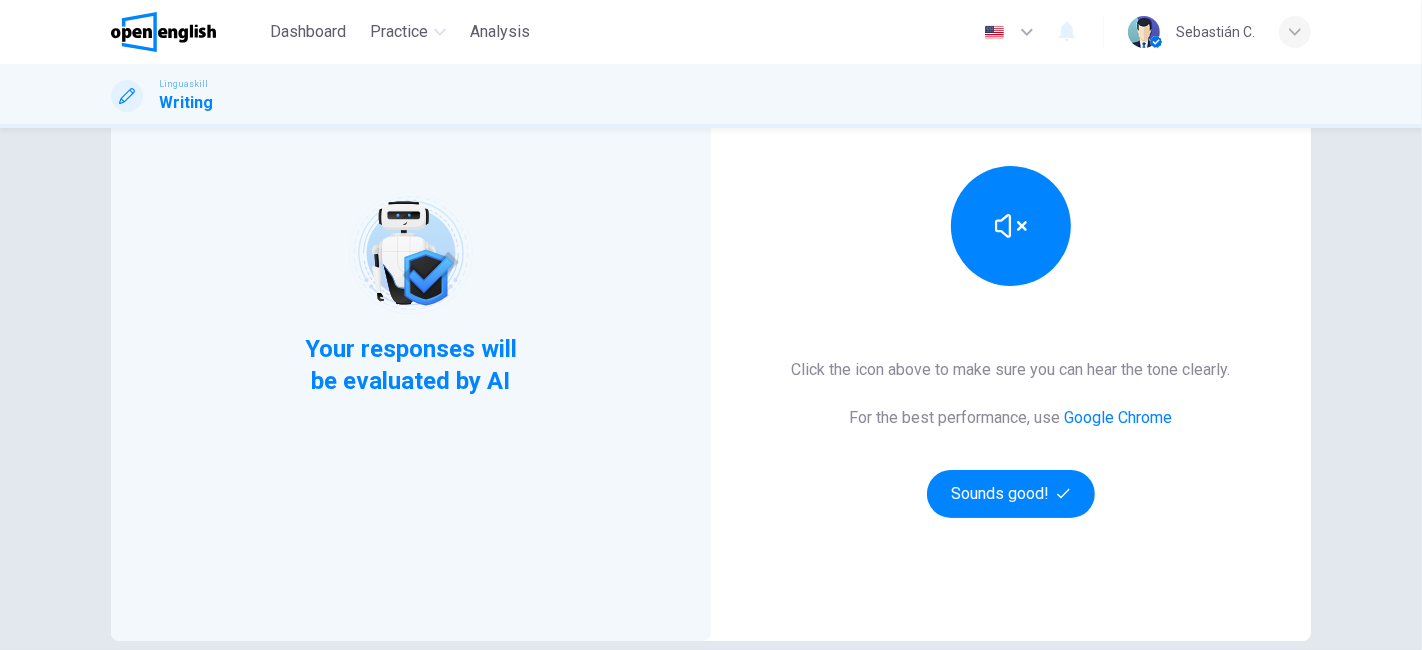 type 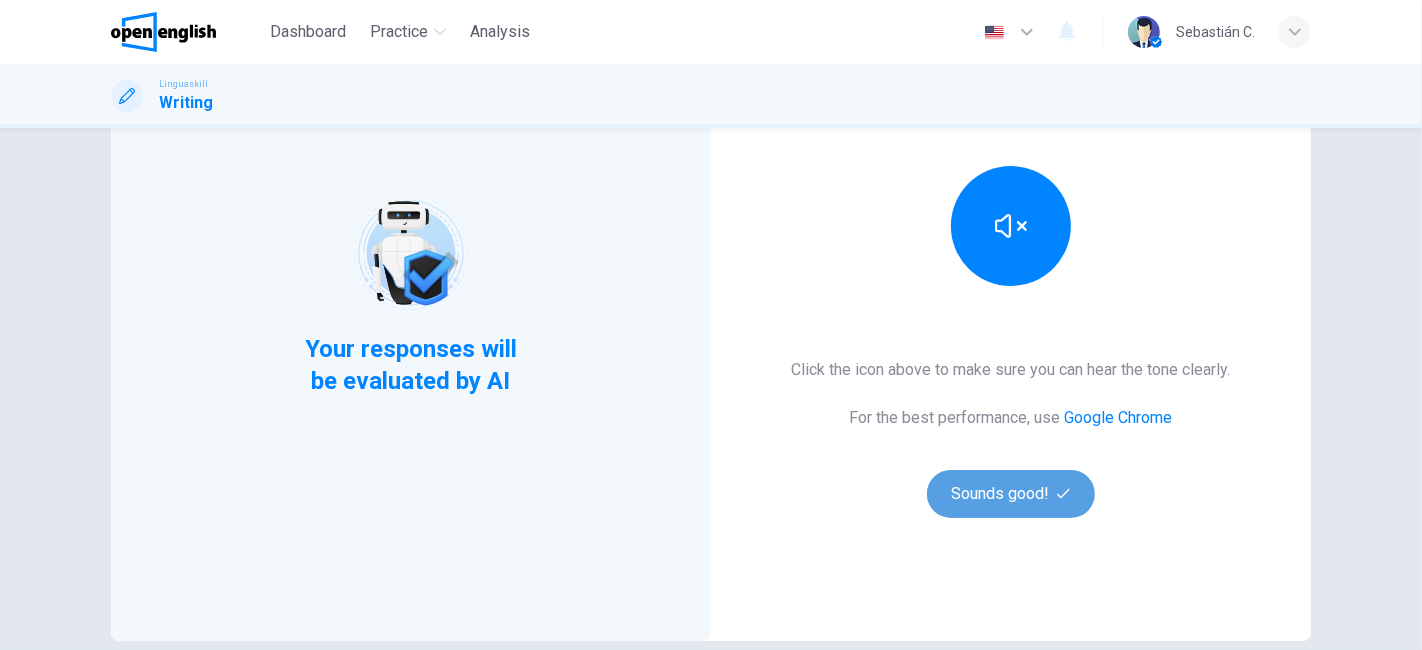 click on "Sounds good!" at bounding box center [1011, 494] 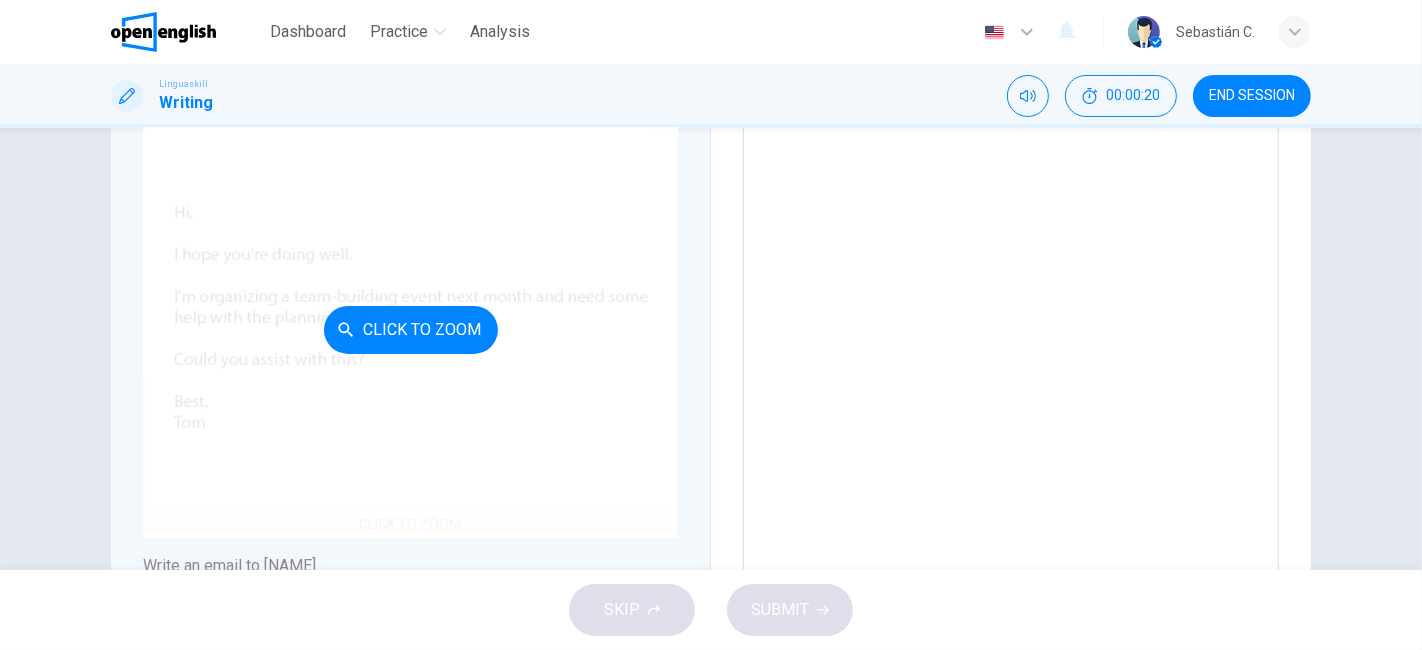 click on "Click to Zoom" at bounding box center (411, 330) 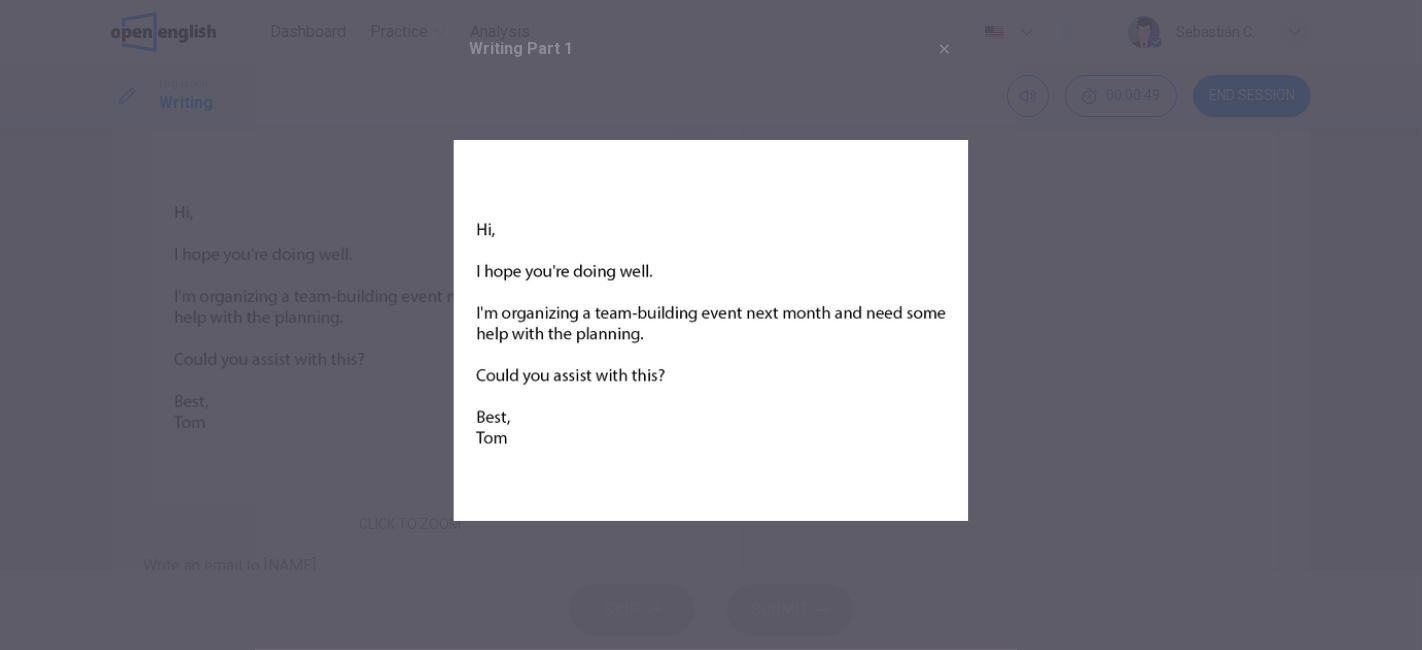 click at bounding box center [945, 49] 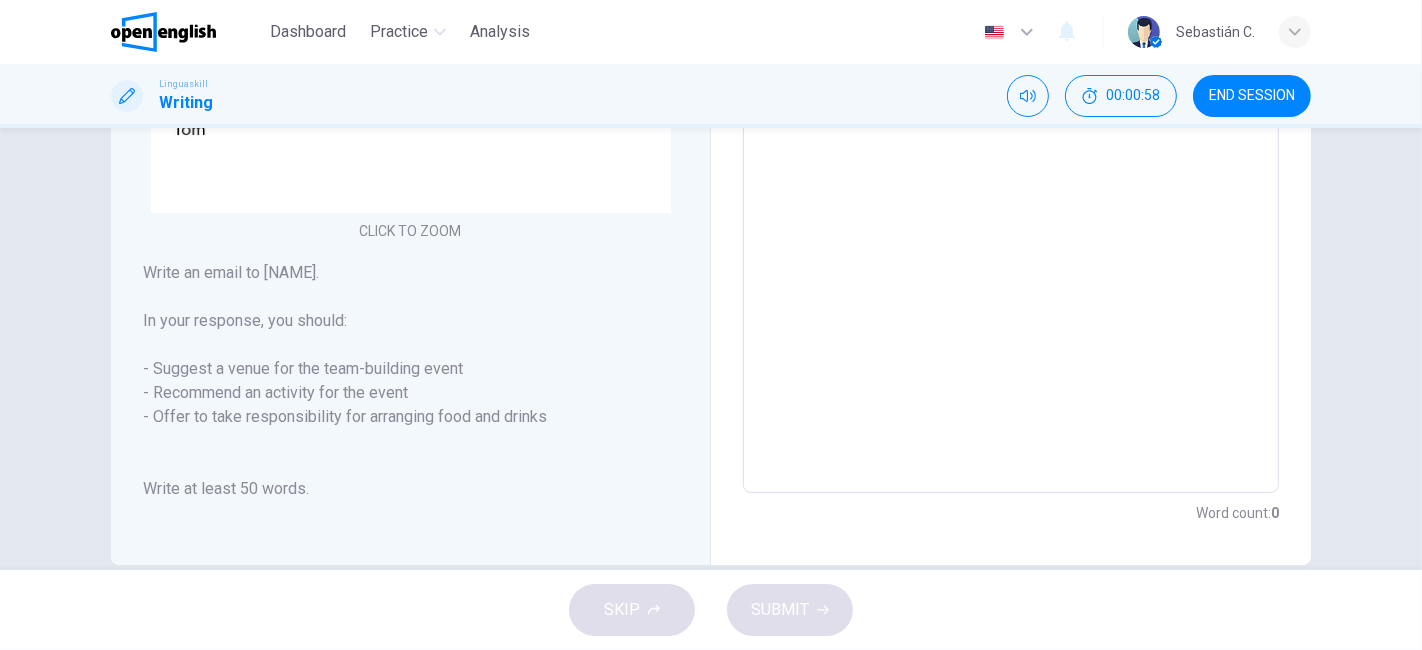 scroll, scrollTop: 549, scrollLeft: 0, axis: vertical 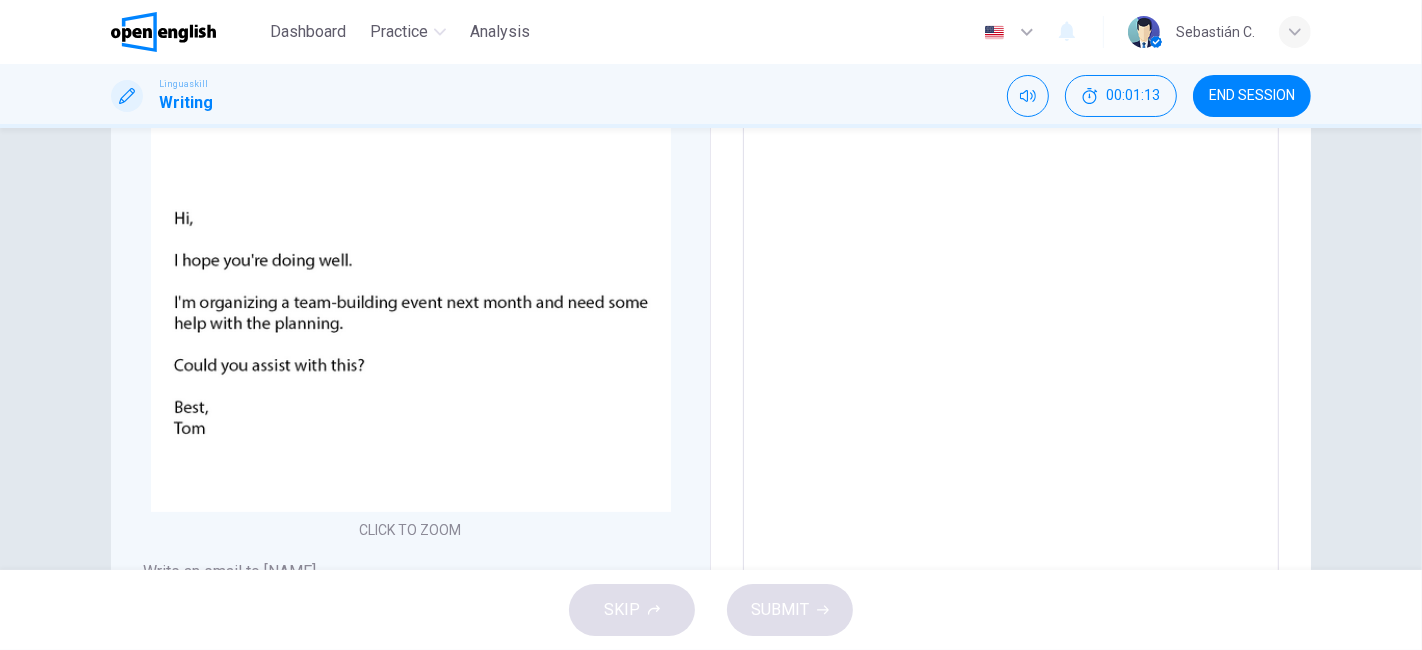 click at bounding box center [1011, 407] 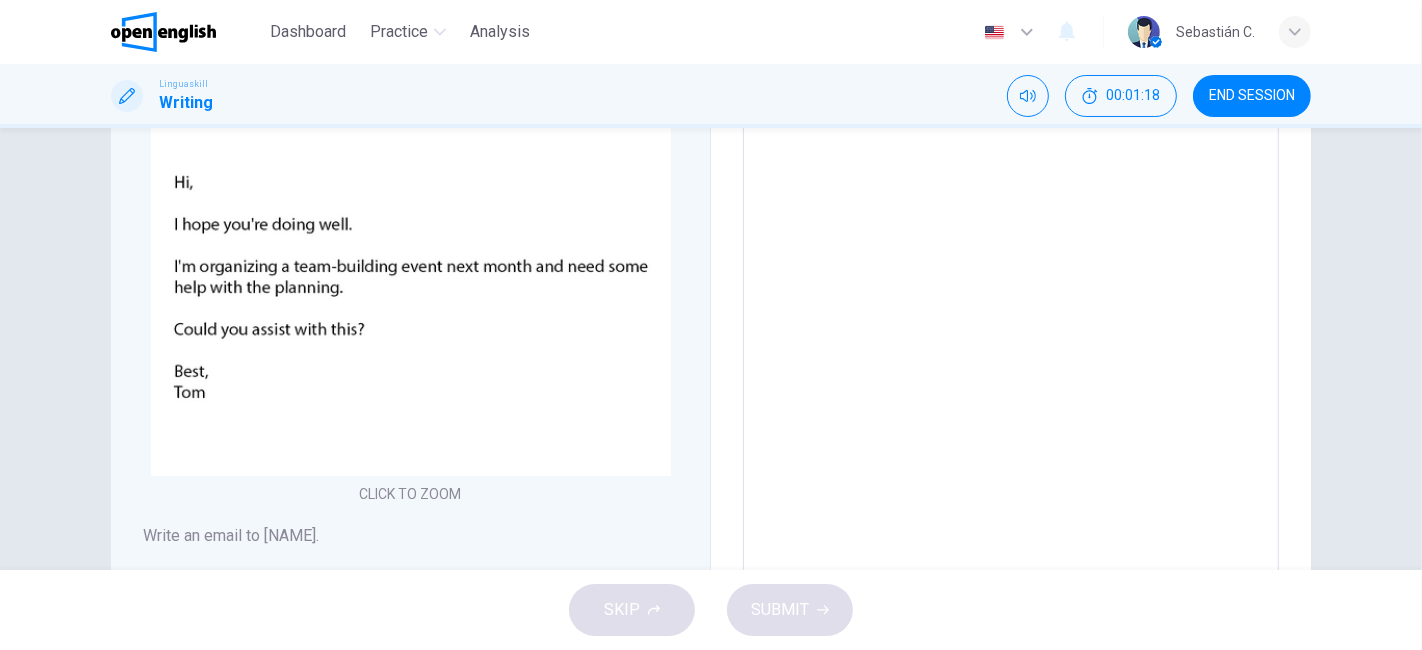 scroll, scrollTop: 111, scrollLeft: 0, axis: vertical 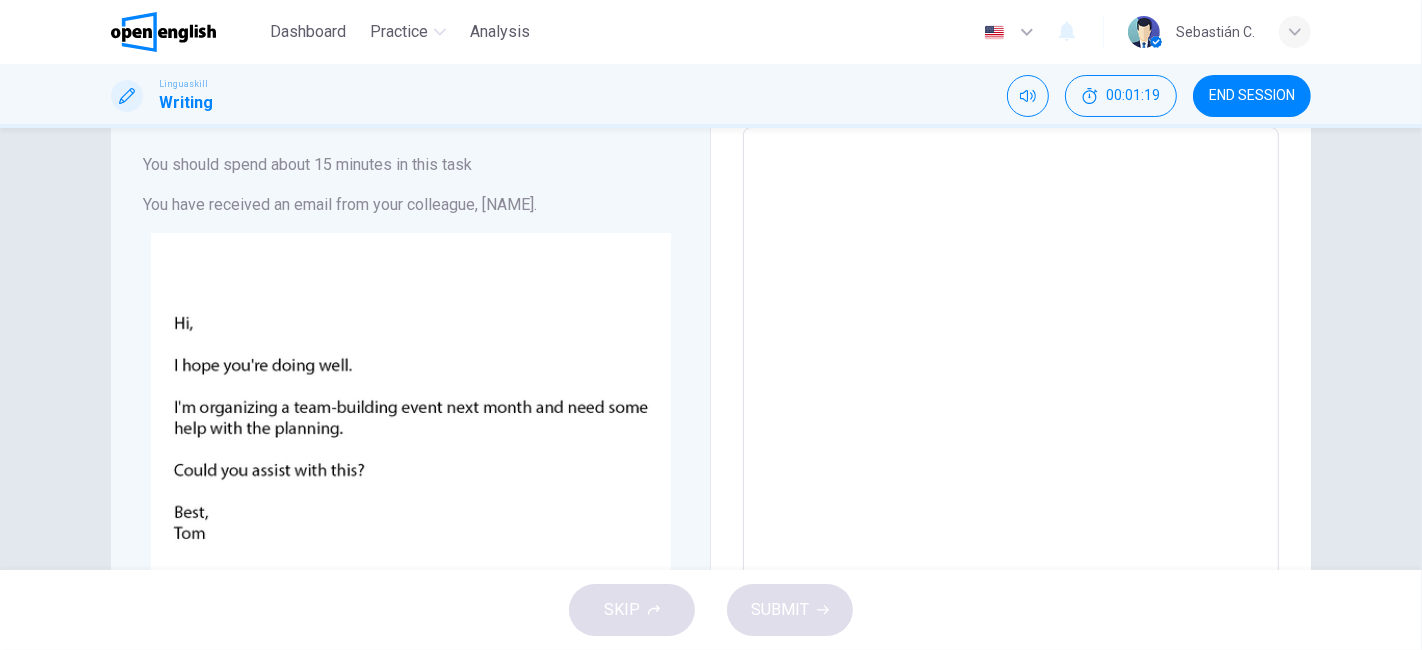 click at bounding box center [1011, 512] 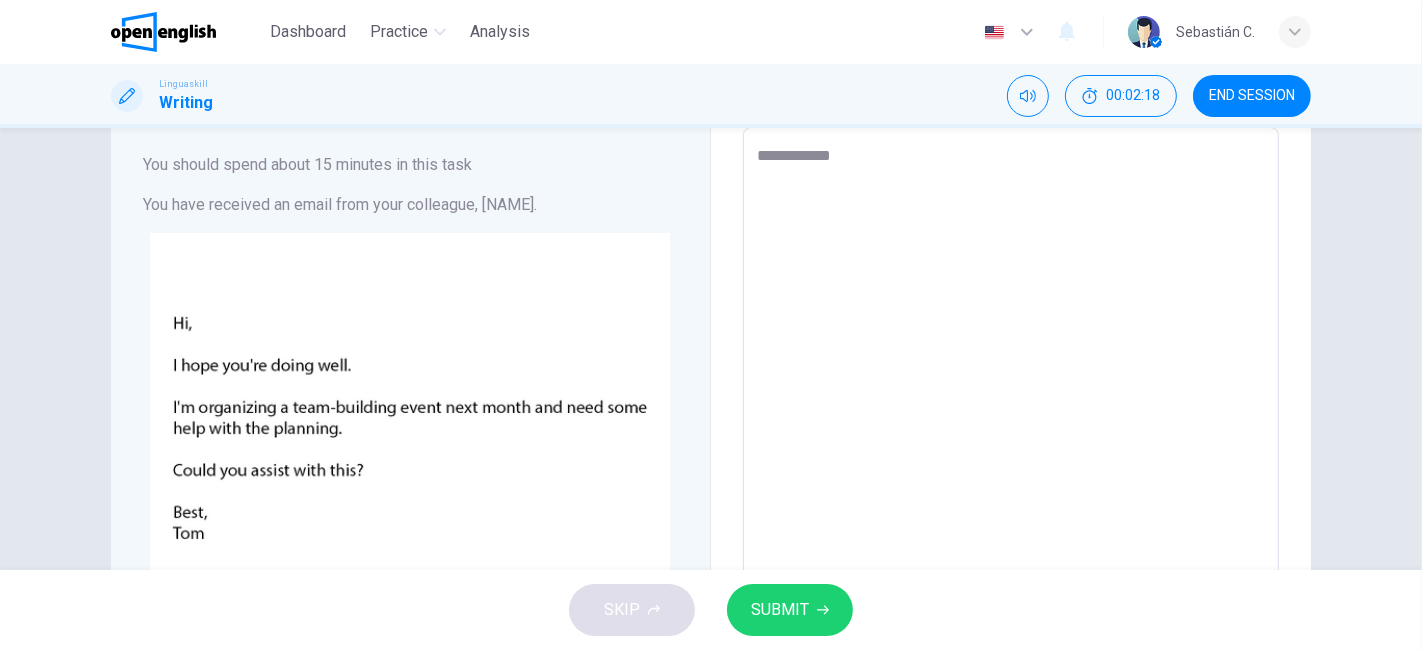 click on "*********" at bounding box center [1011, 512] 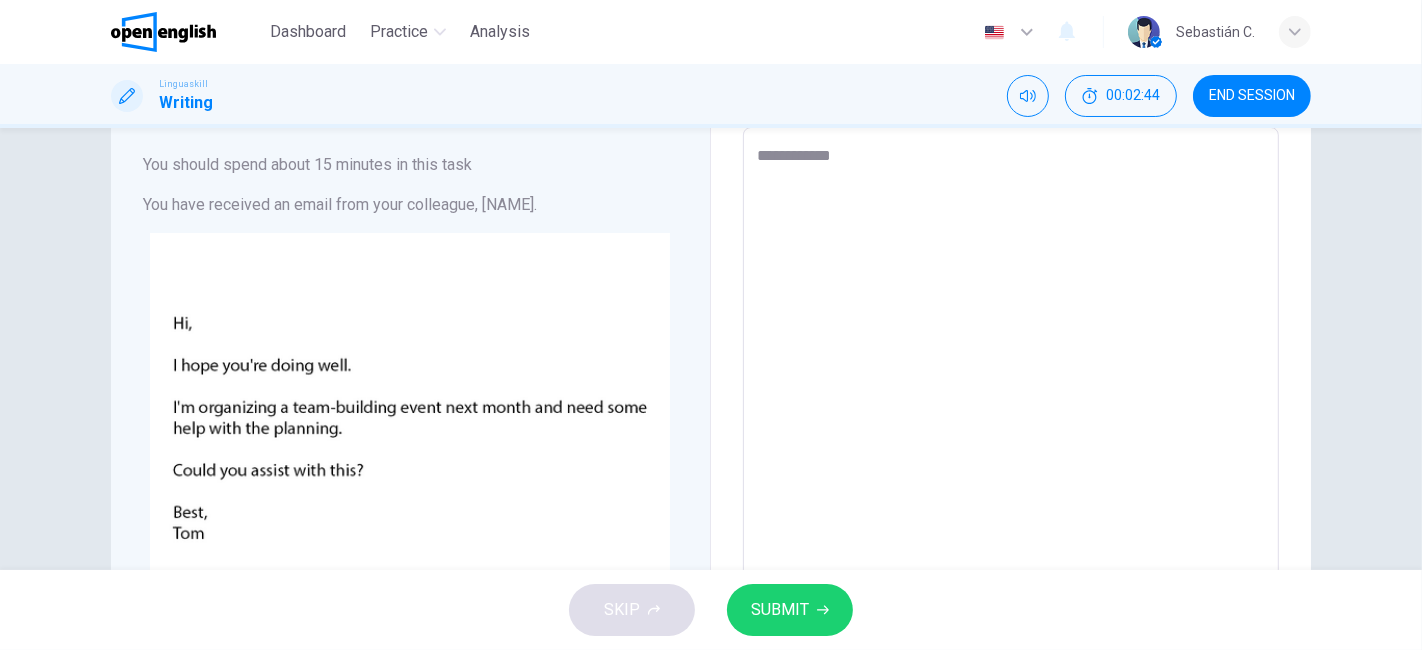 click on "*********" at bounding box center (1011, 512) 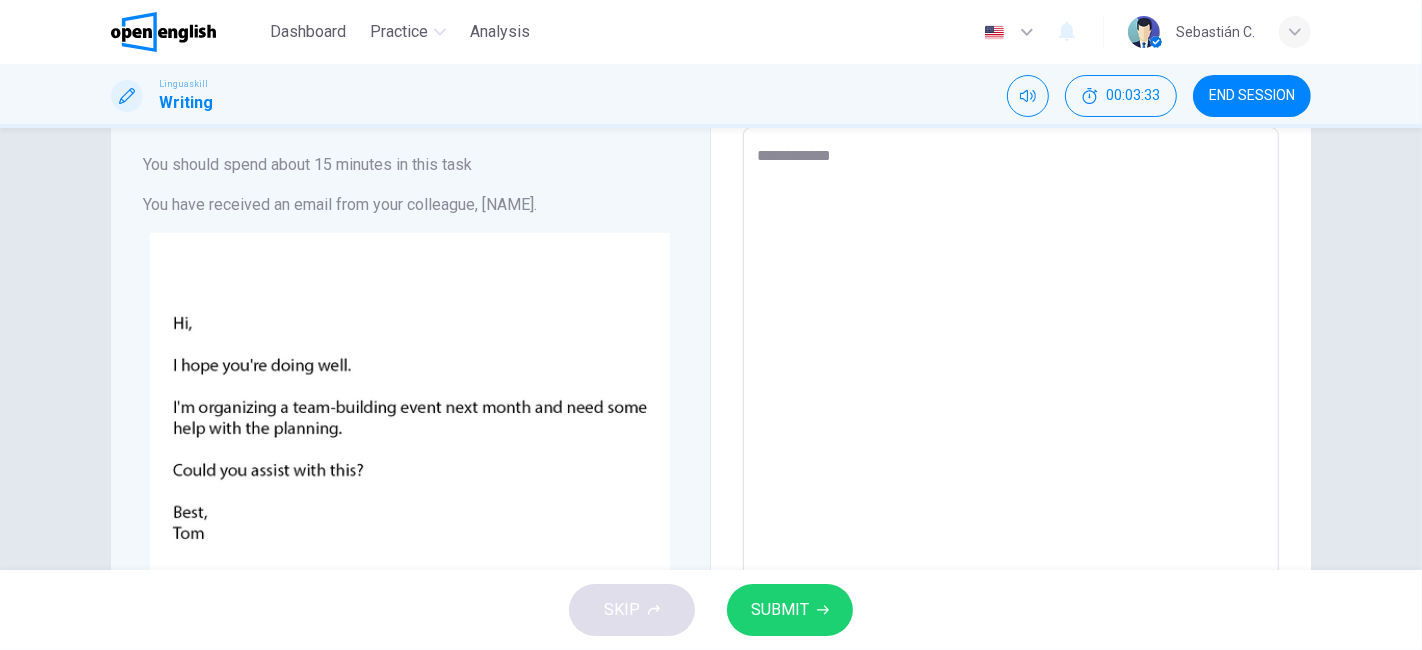 scroll, scrollTop: 0, scrollLeft: 0, axis: both 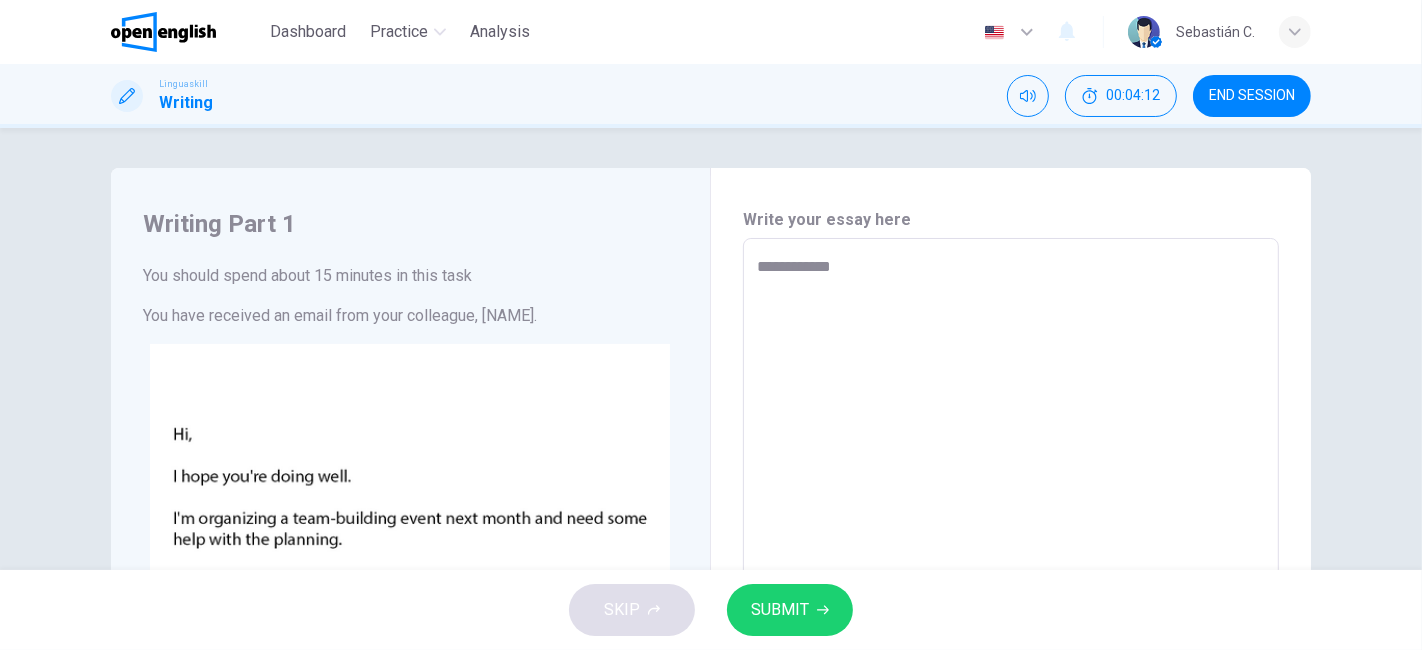 click on "*********" at bounding box center (1011, 623) 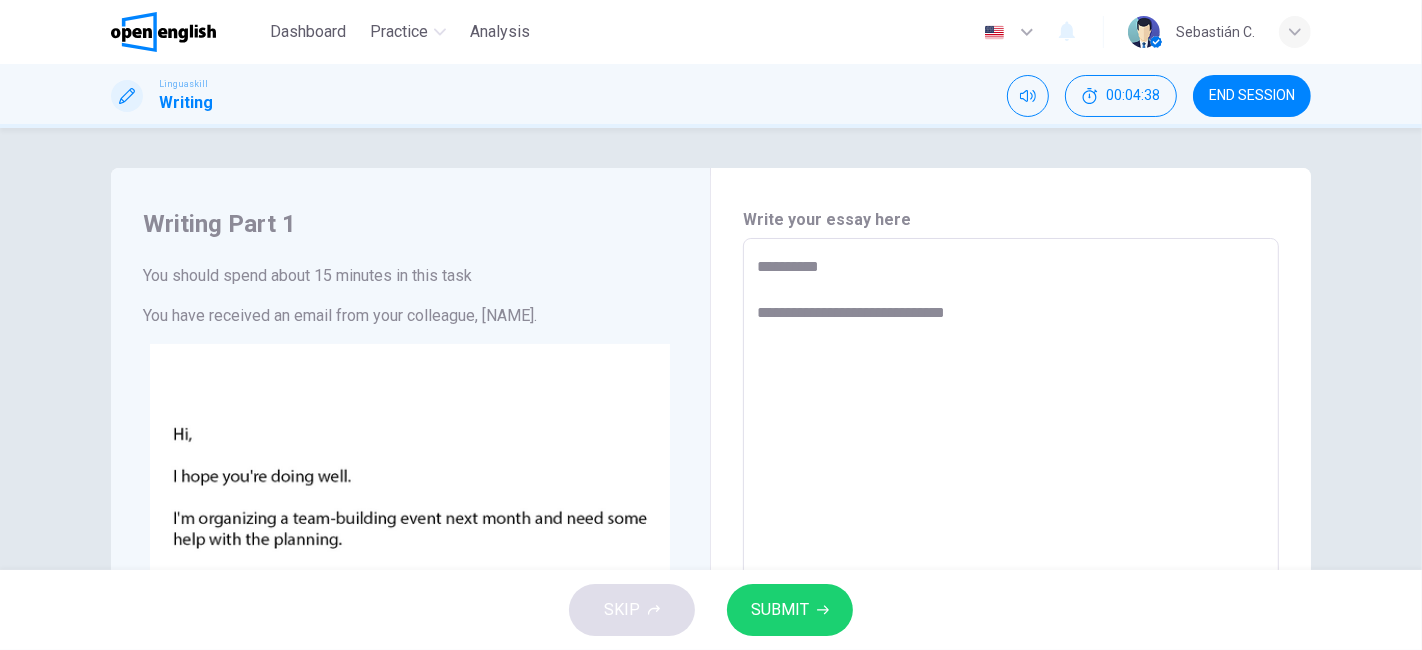 click on "**********" at bounding box center (1011, 623) 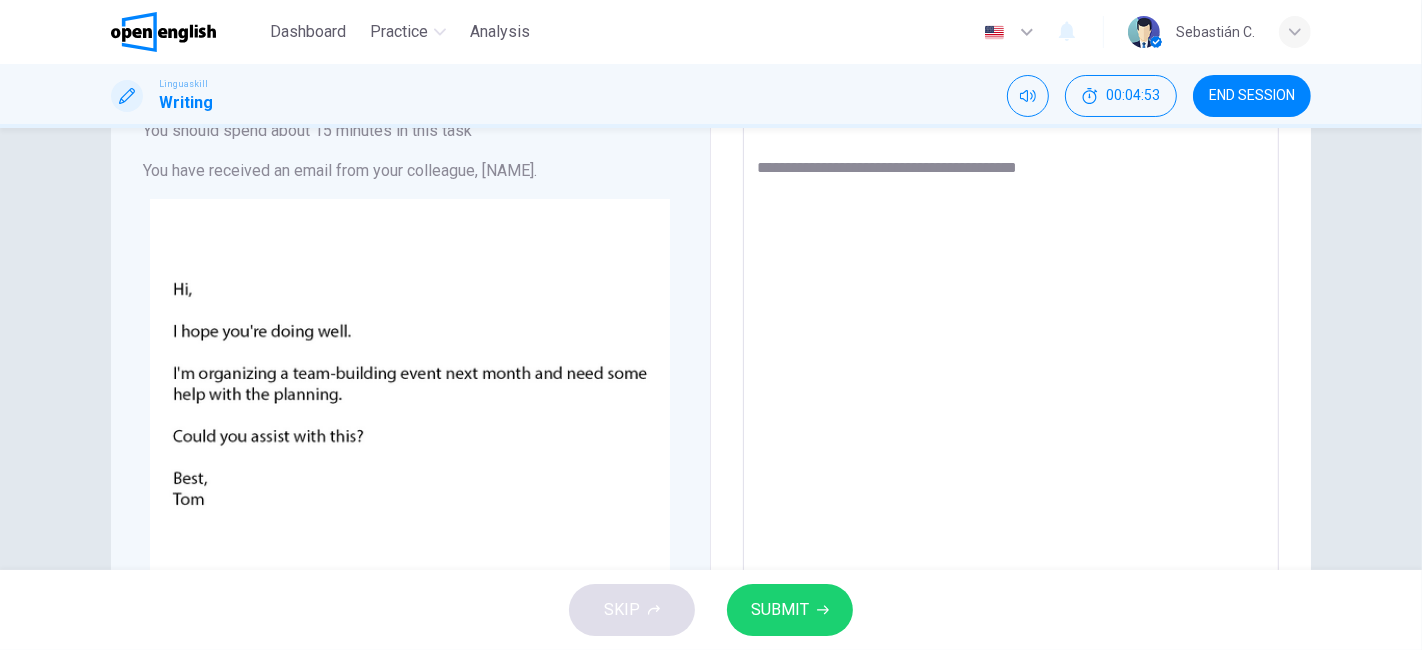 scroll, scrollTop: 111, scrollLeft: 0, axis: vertical 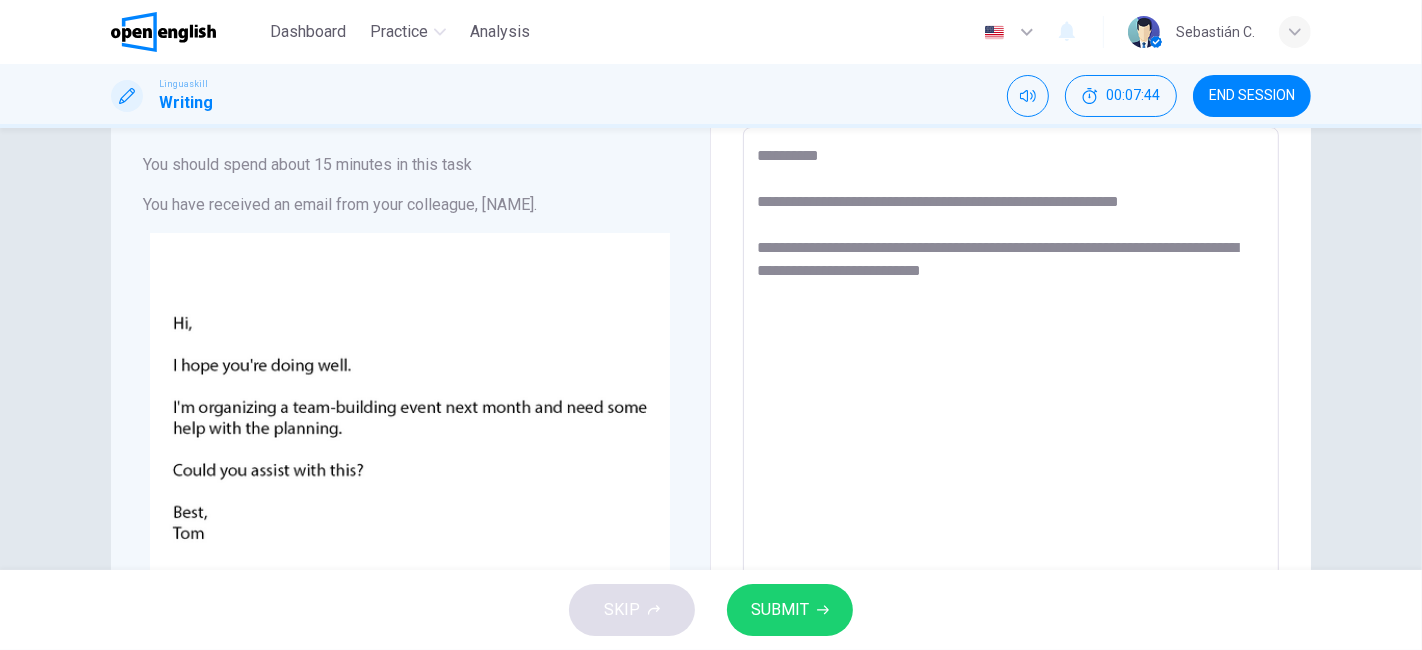 click on "**********" at bounding box center [1011, 512] 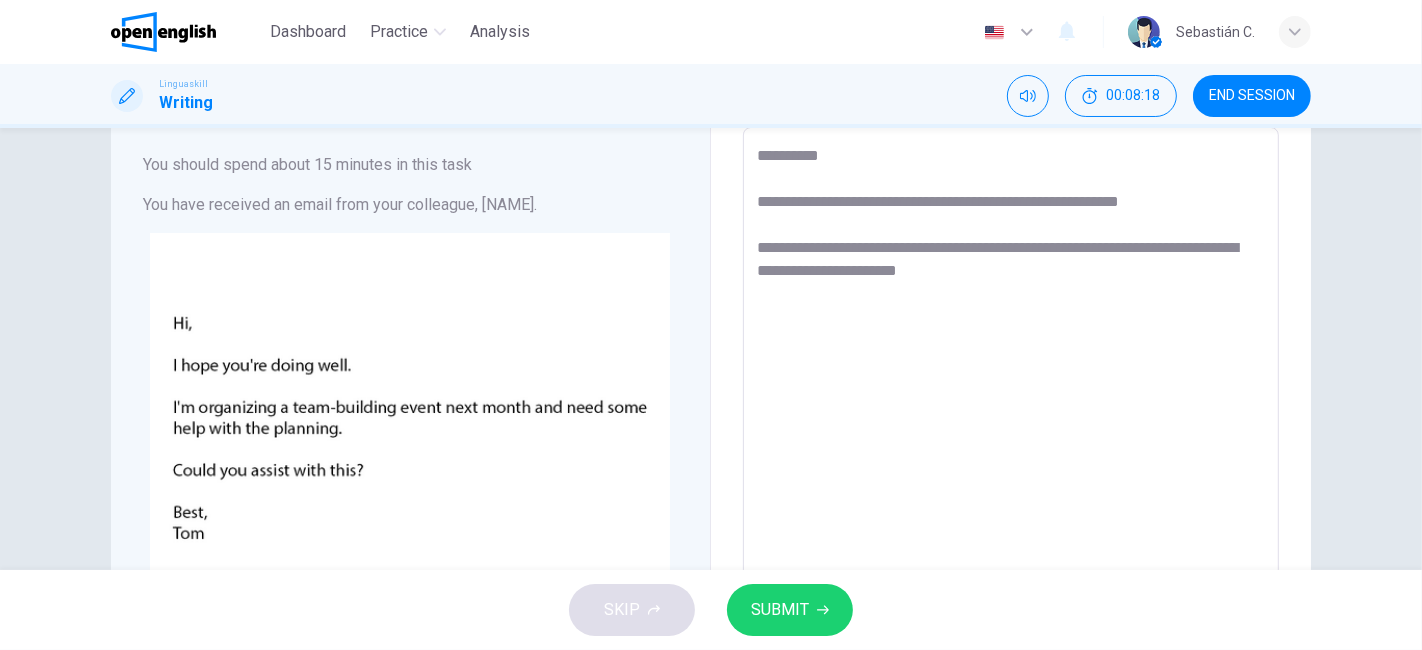 click on "**********" at bounding box center [1011, 512] 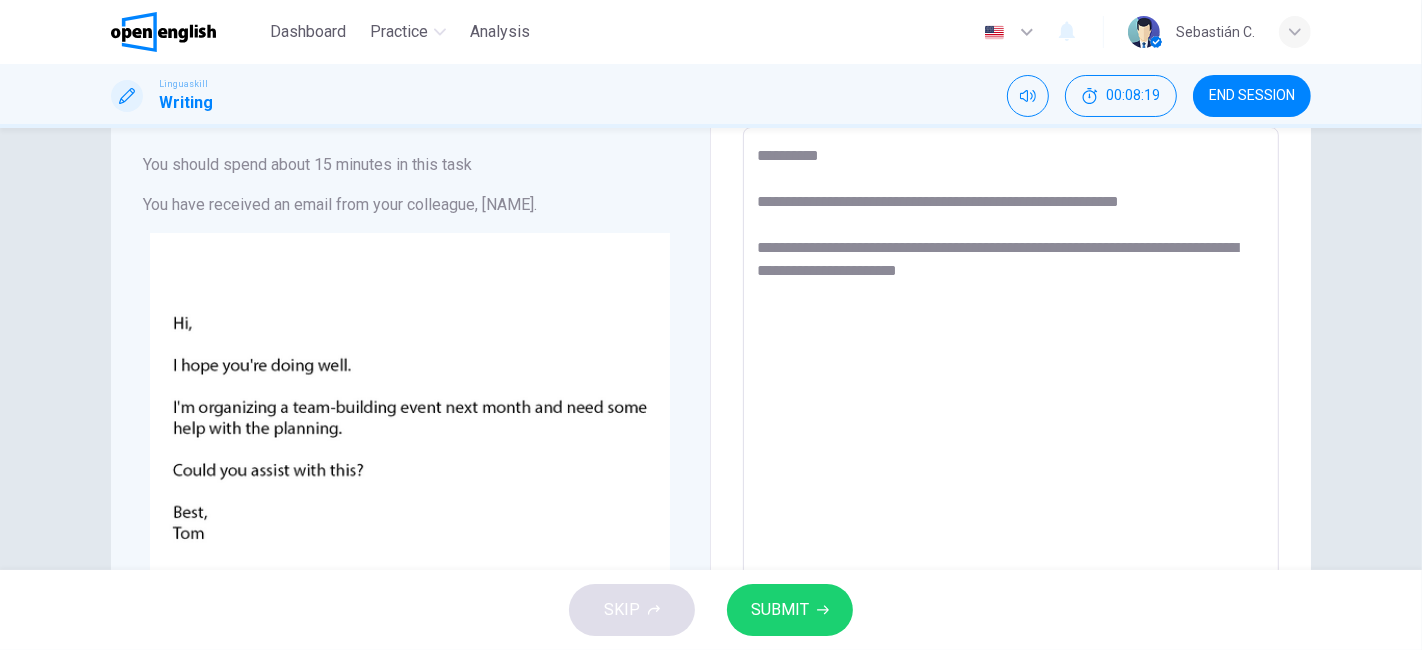 click on "**********" at bounding box center [1011, 512] 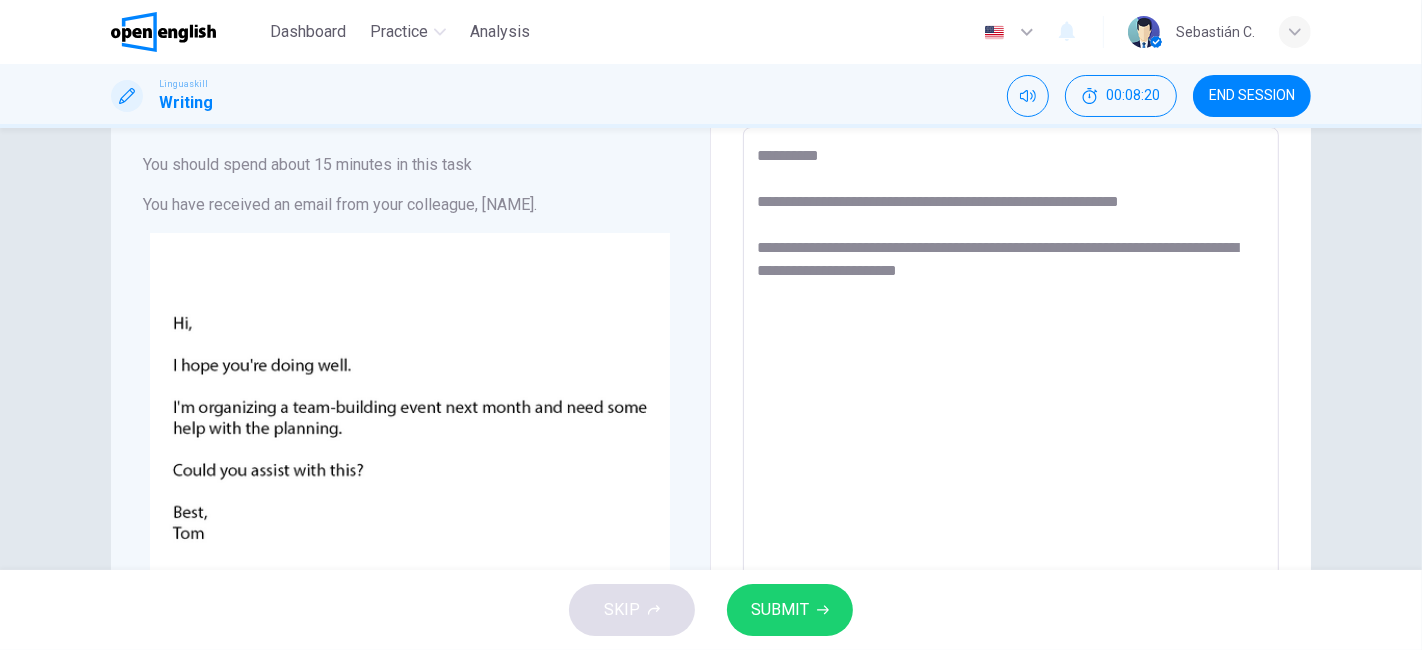 click on "**********" at bounding box center (1011, 512) 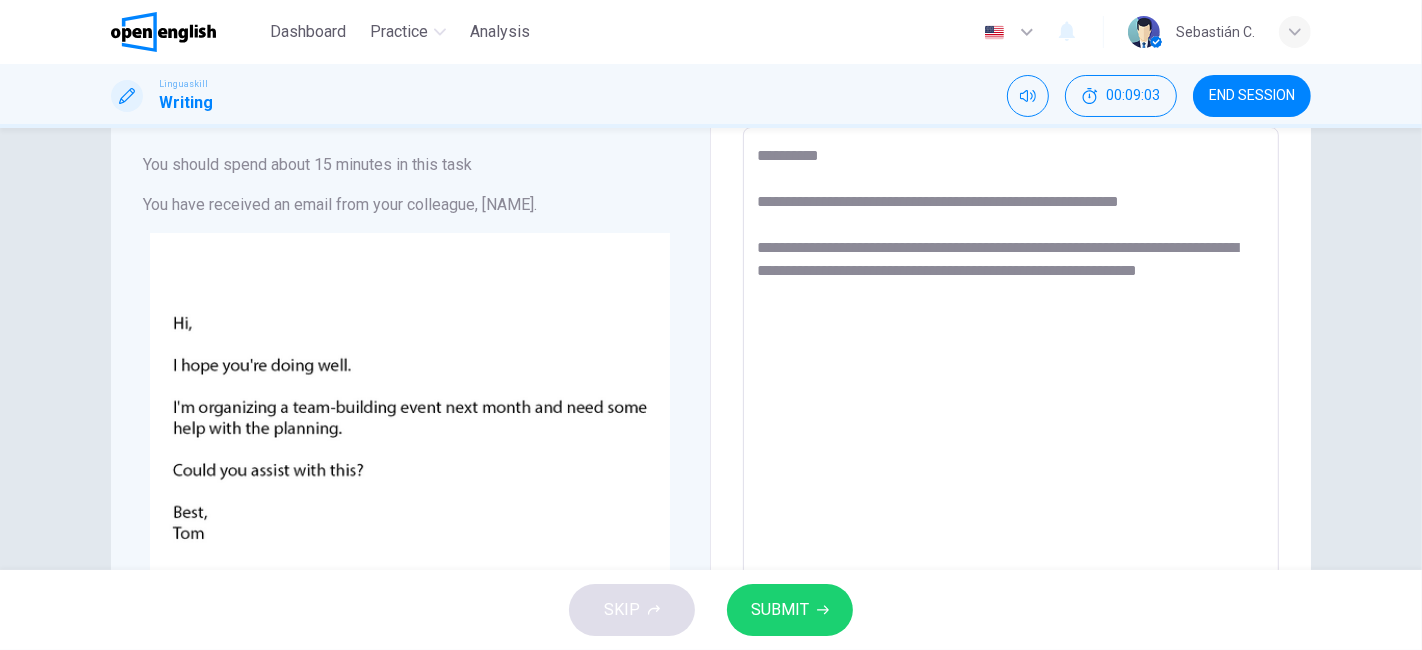 click on "**********" at bounding box center (1011, 512) 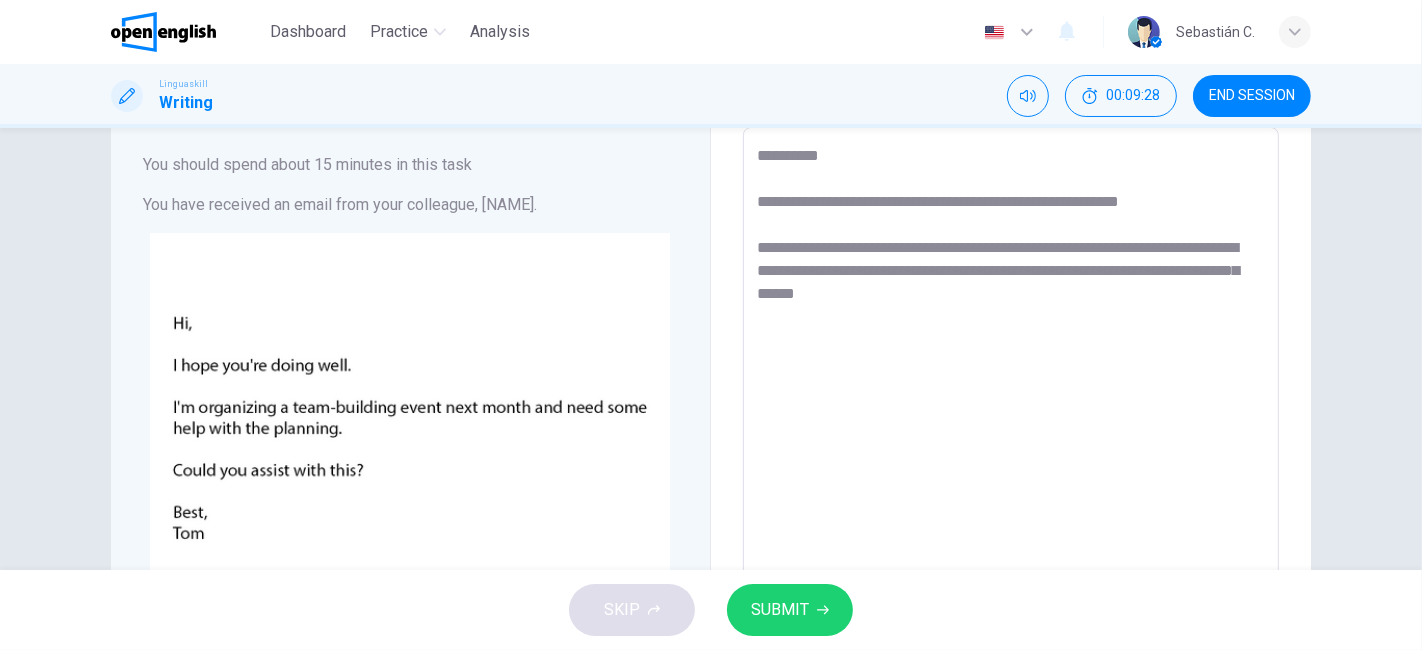 click on "**********" at bounding box center (1011, 512) 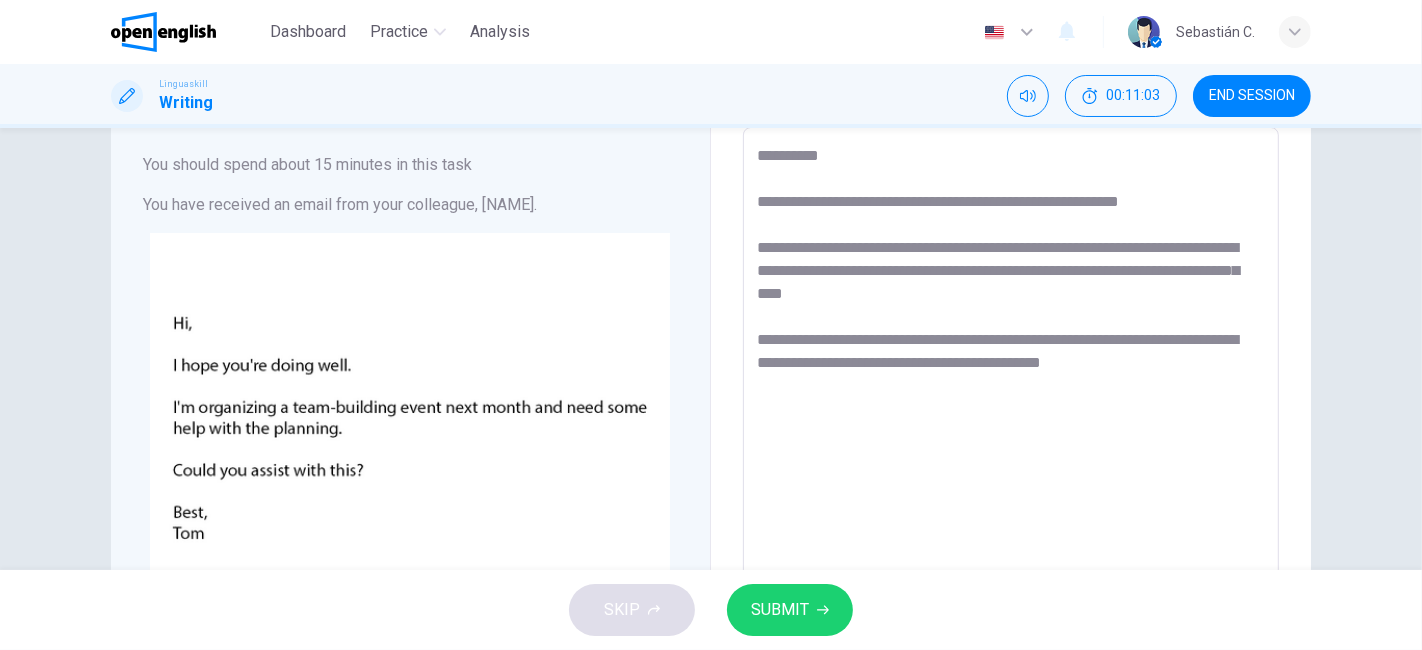 click on "**********" at bounding box center [1011, 512] 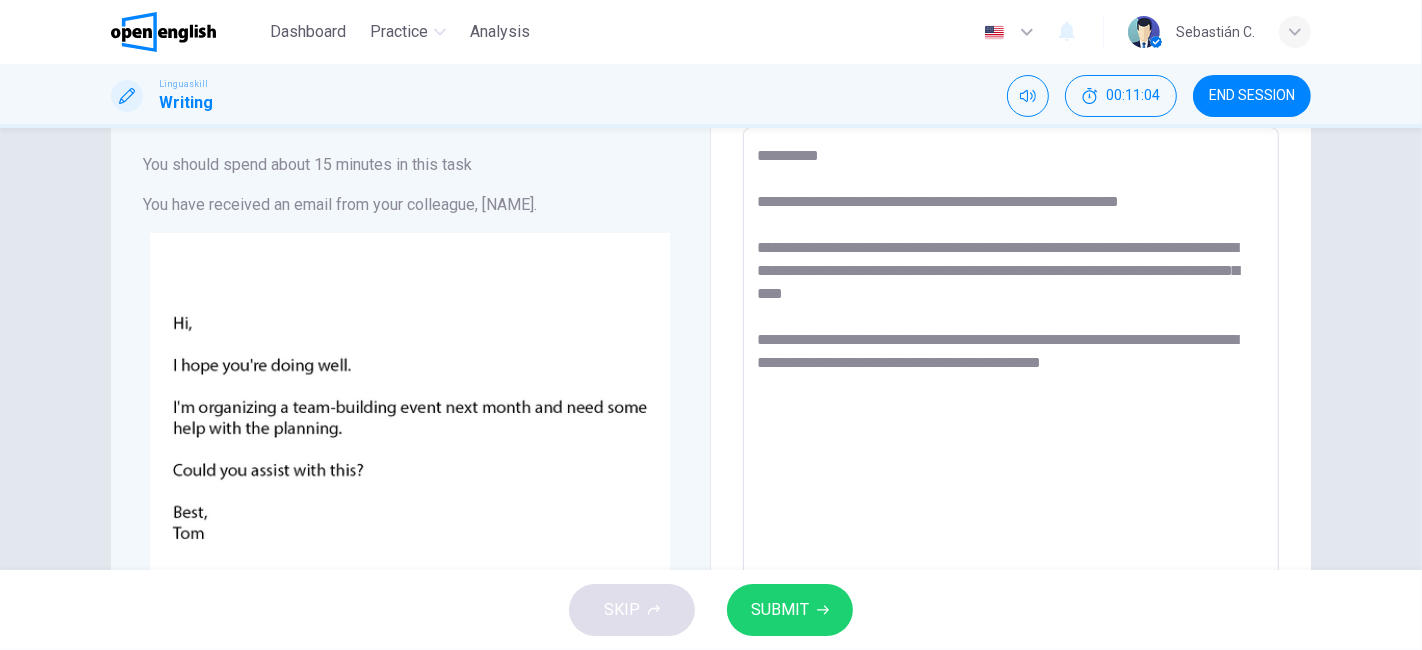 click on "**********" at bounding box center (1011, 512) 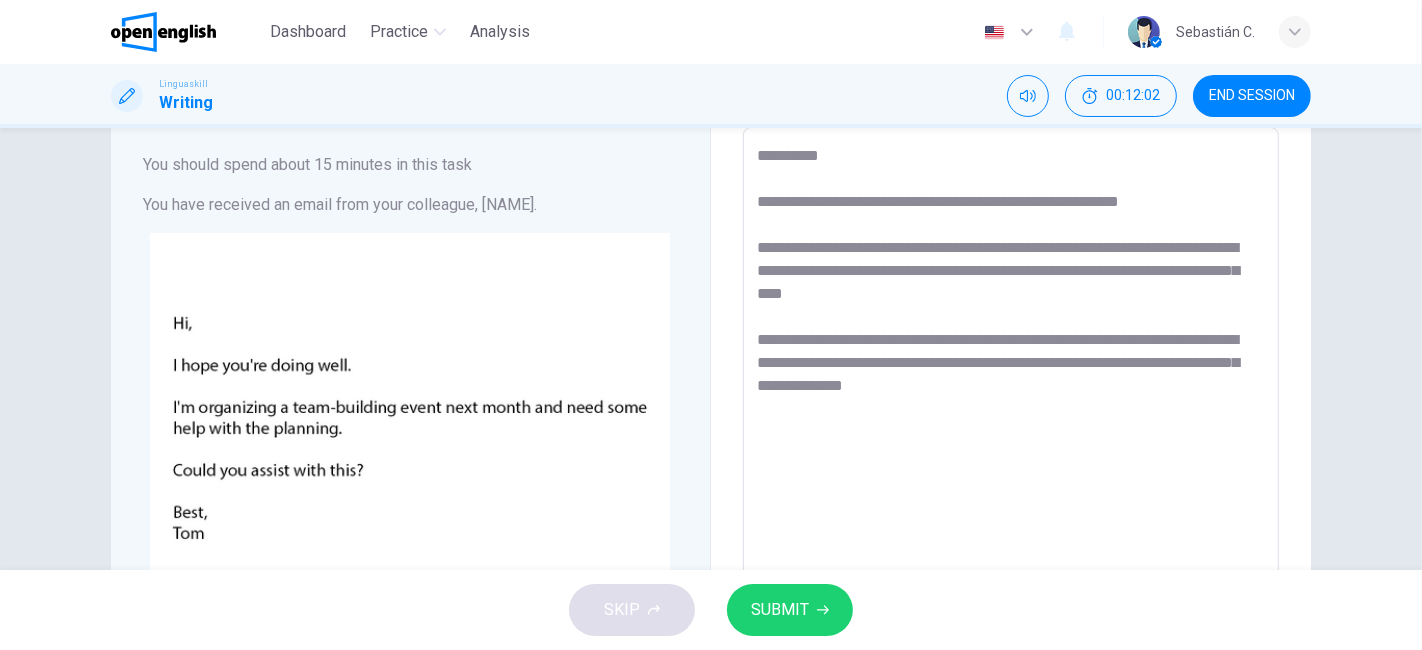 click on "**********" at bounding box center [1011, 512] 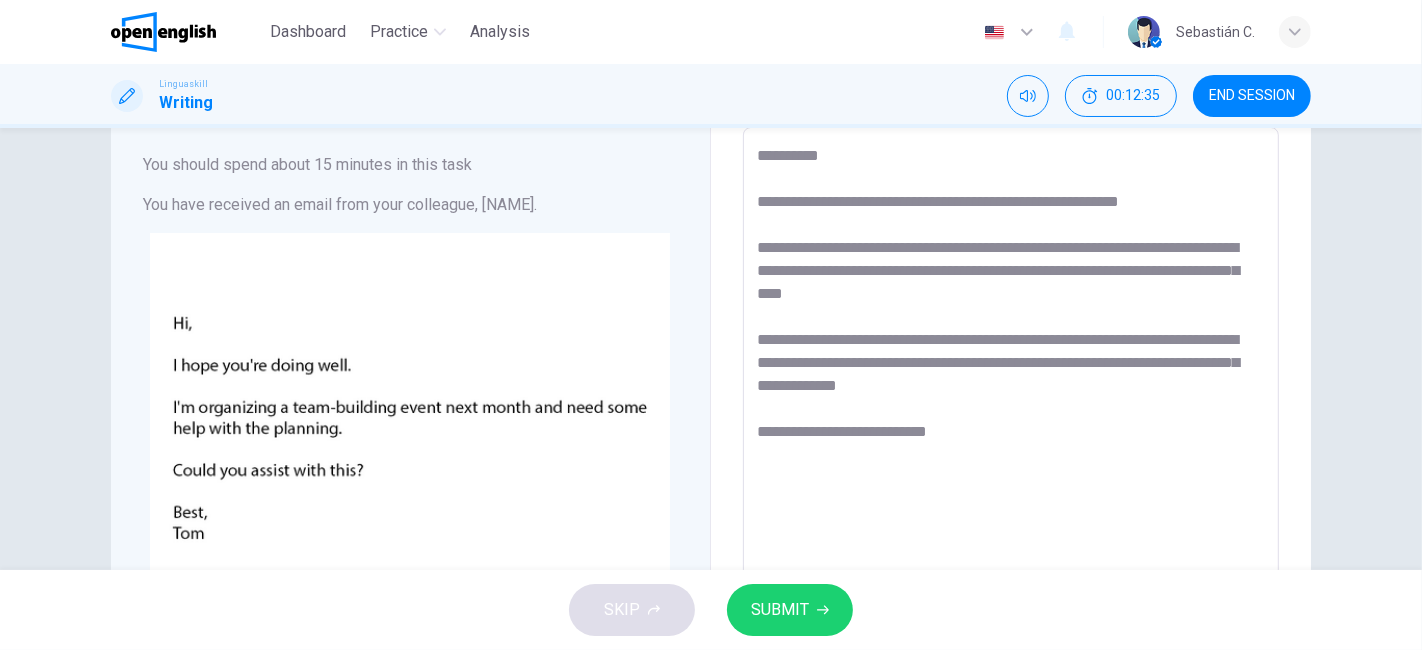 click on "**********" at bounding box center [1011, 512] 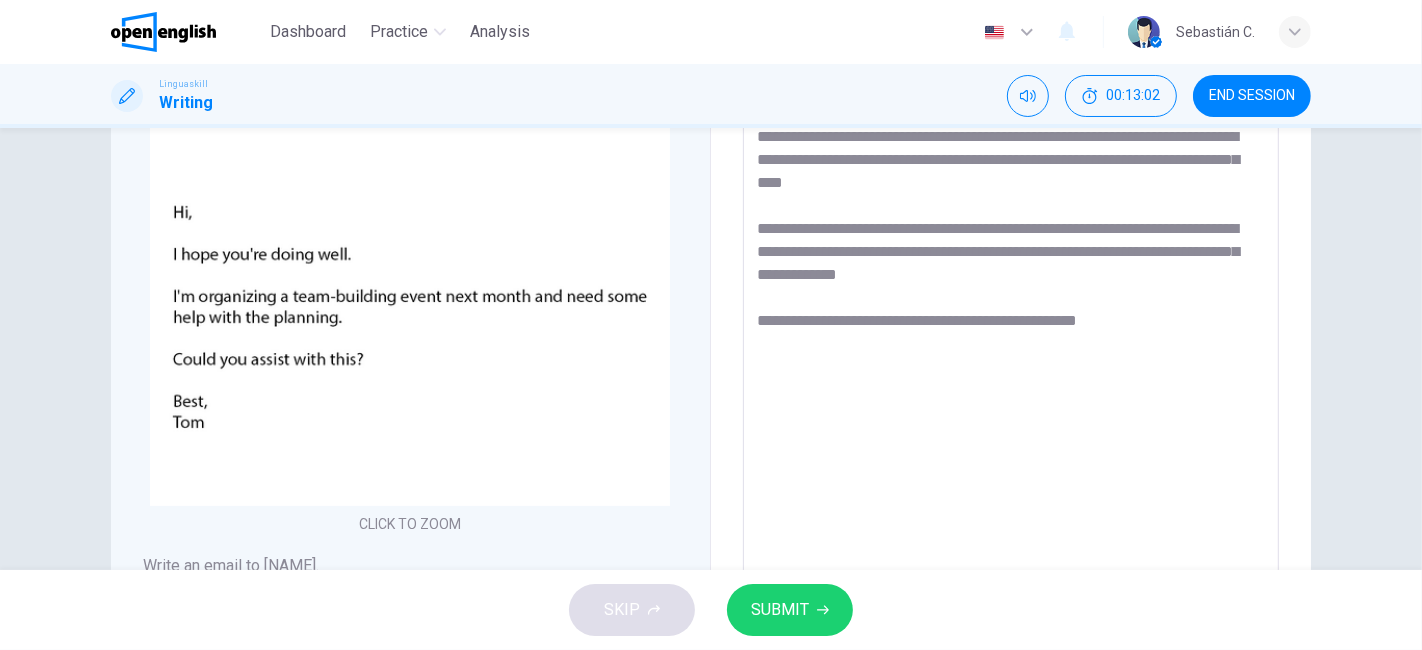 scroll, scrollTop: 222, scrollLeft: 0, axis: vertical 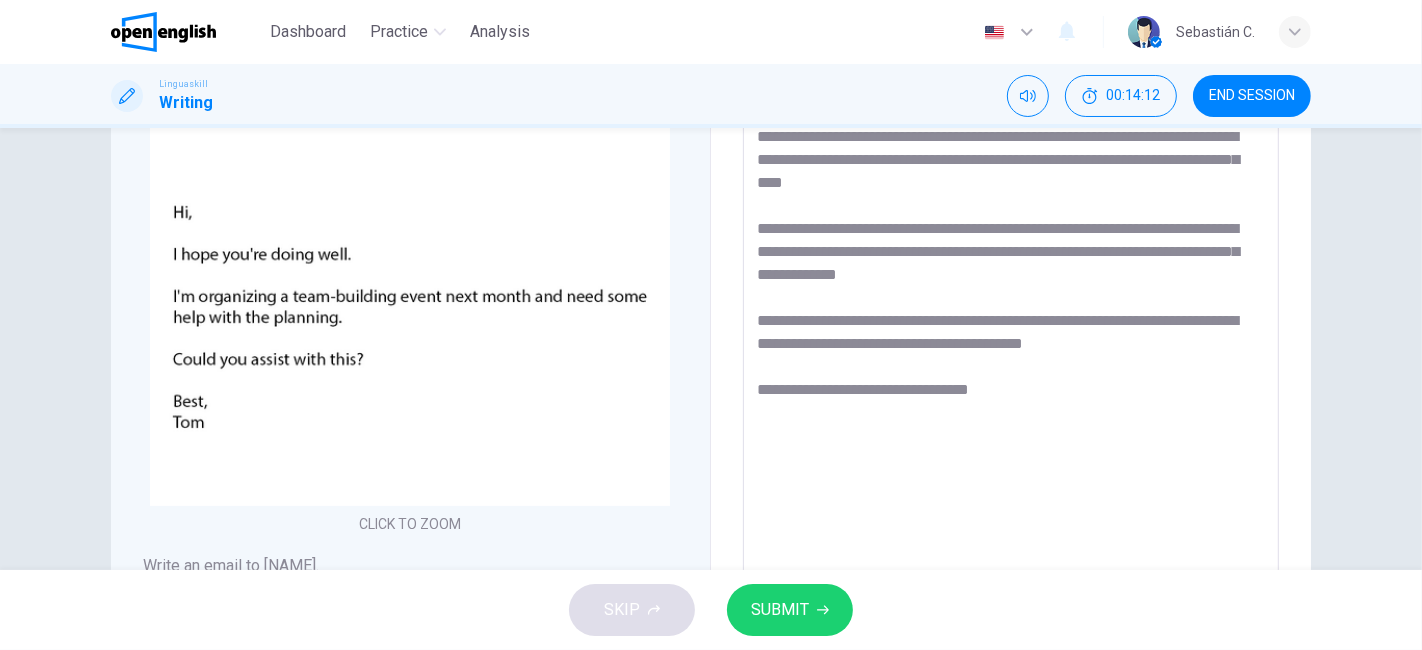 click on "**********" at bounding box center (1011, 401) 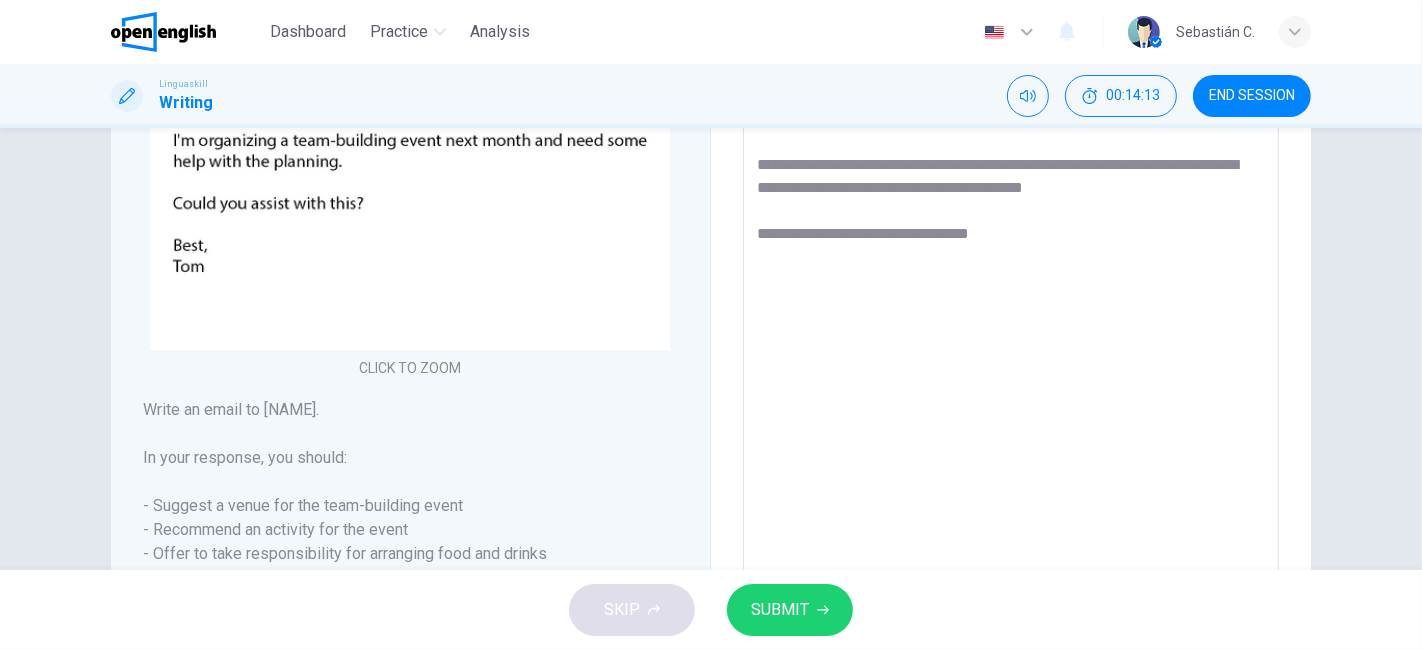 scroll, scrollTop: 216, scrollLeft: 0, axis: vertical 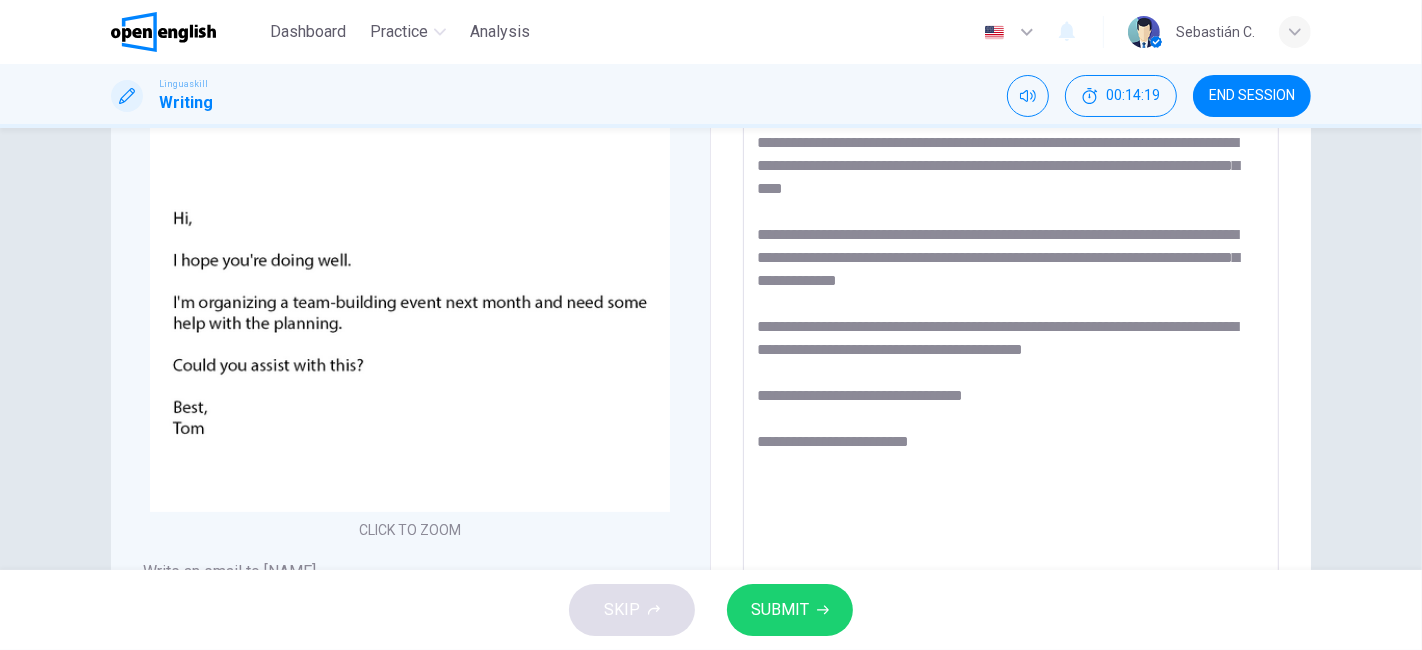 type on "**********" 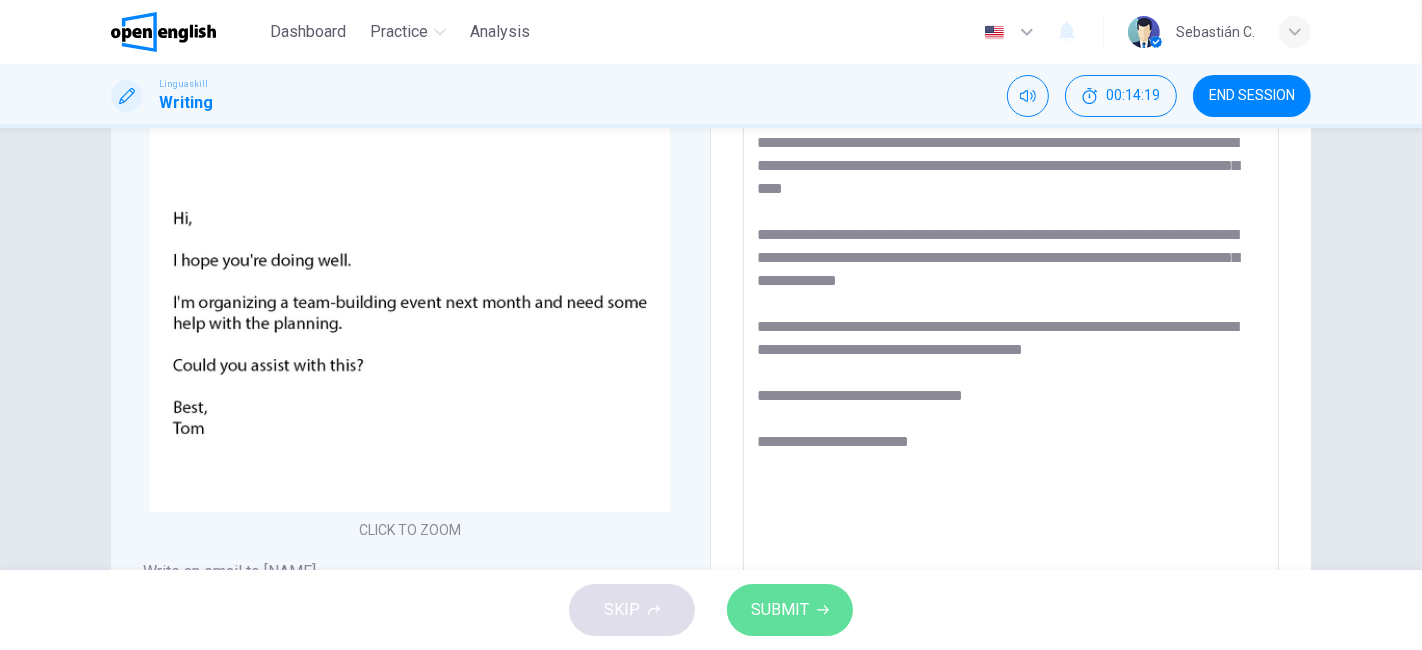 click on "SUBMIT" at bounding box center (790, 610) 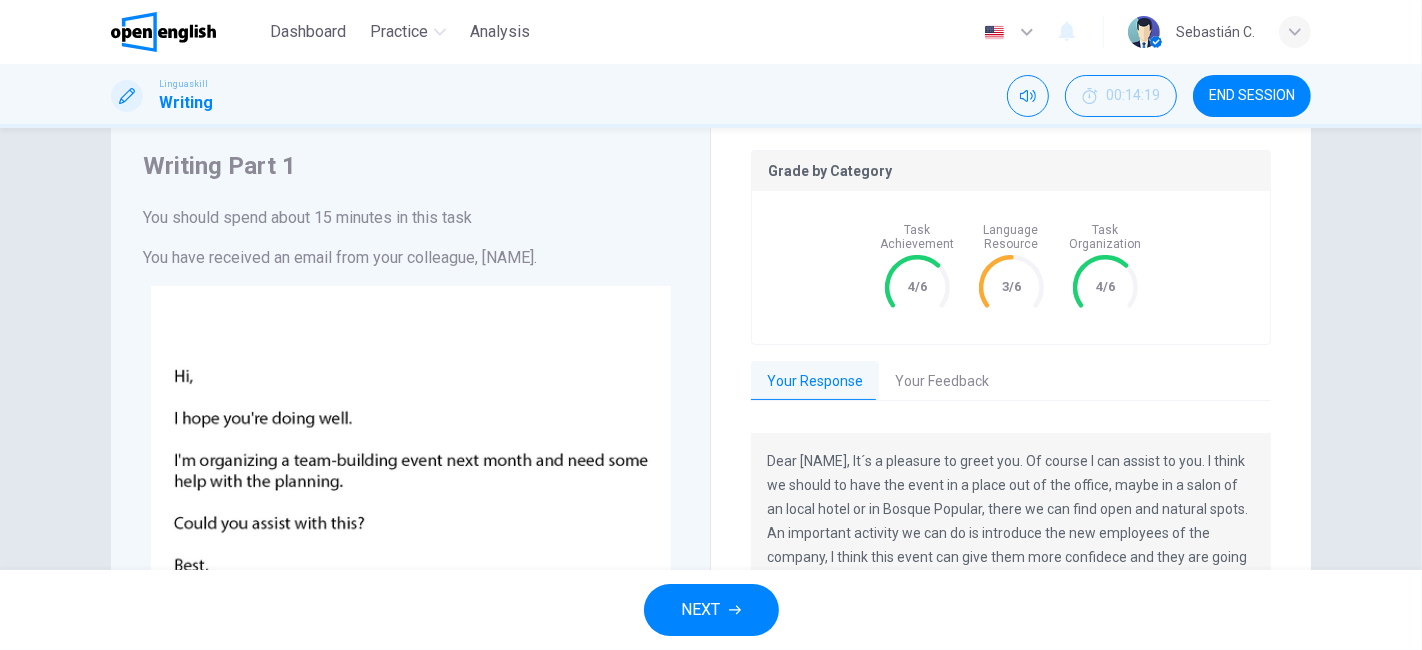 scroll, scrollTop: 0, scrollLeft: 0, axis: both 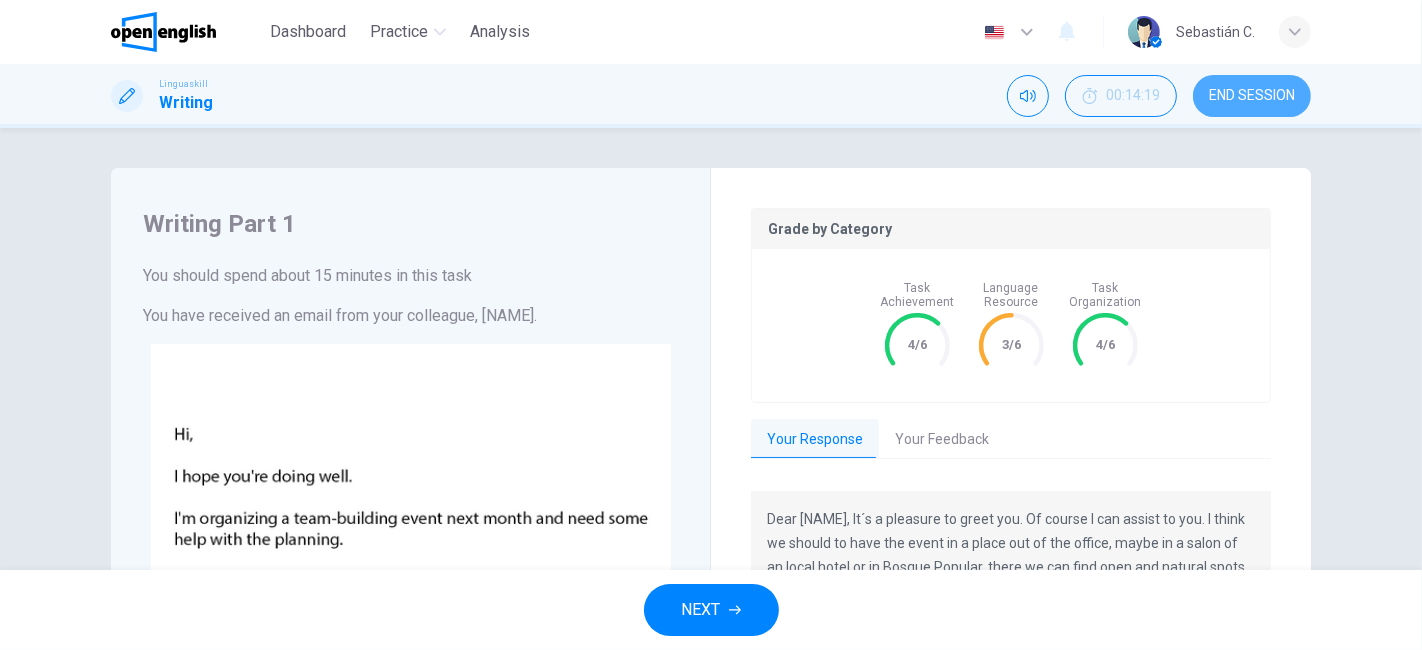 drag, startPoint x: 1274, startPoint y: 87, endPoint x: 796, endPoint y: 149, distance: 482.00415 